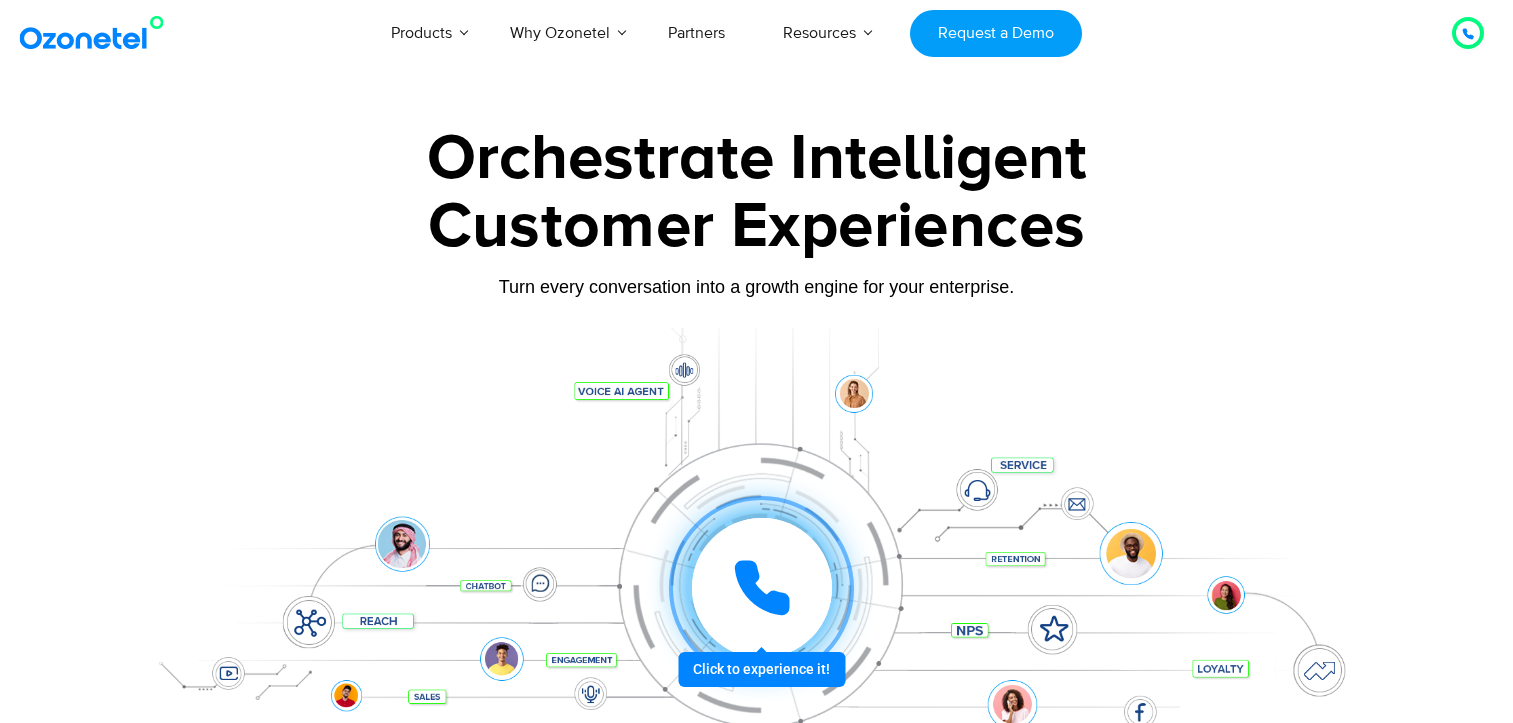 scroll, scrollTop: 0, scrollLeft: 0, axis: both 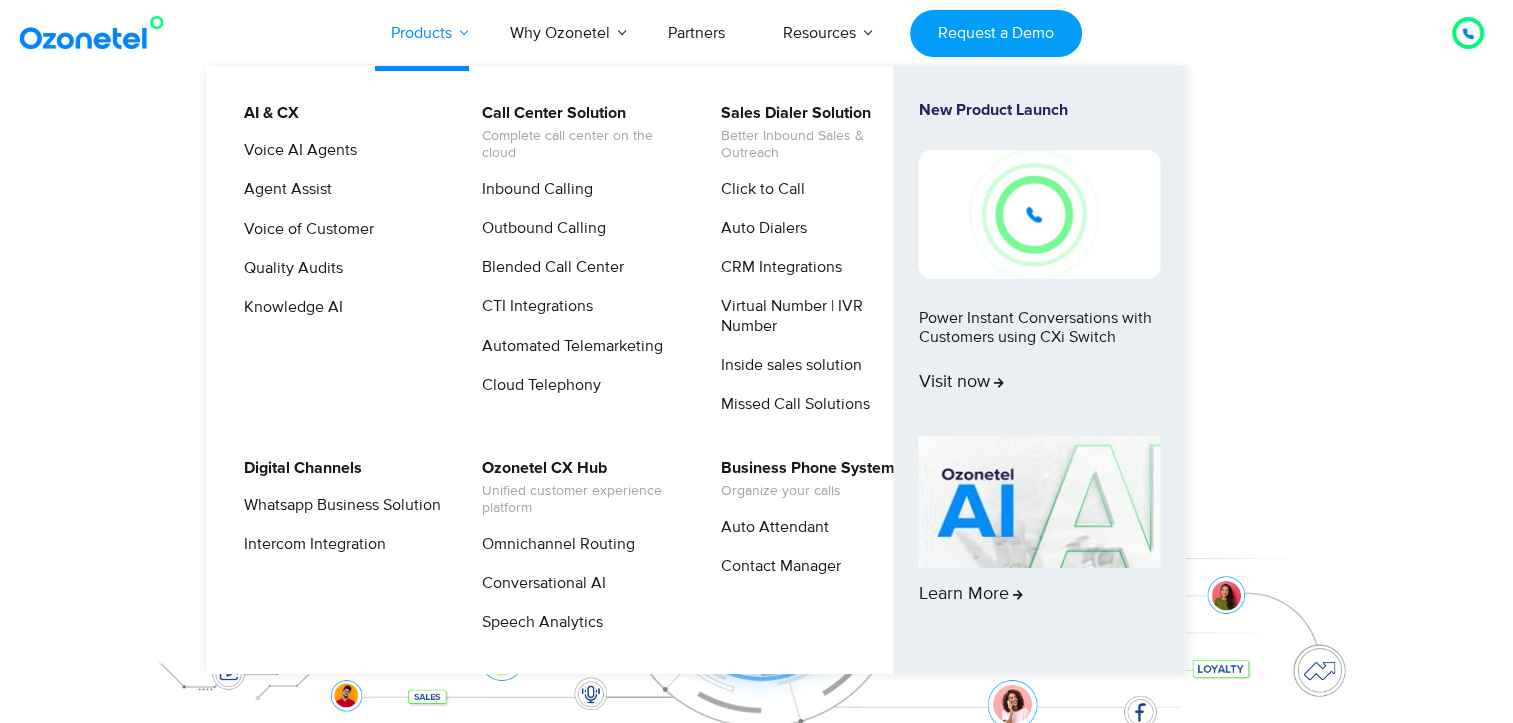 click on "Products" at bounding box center (421, 33) 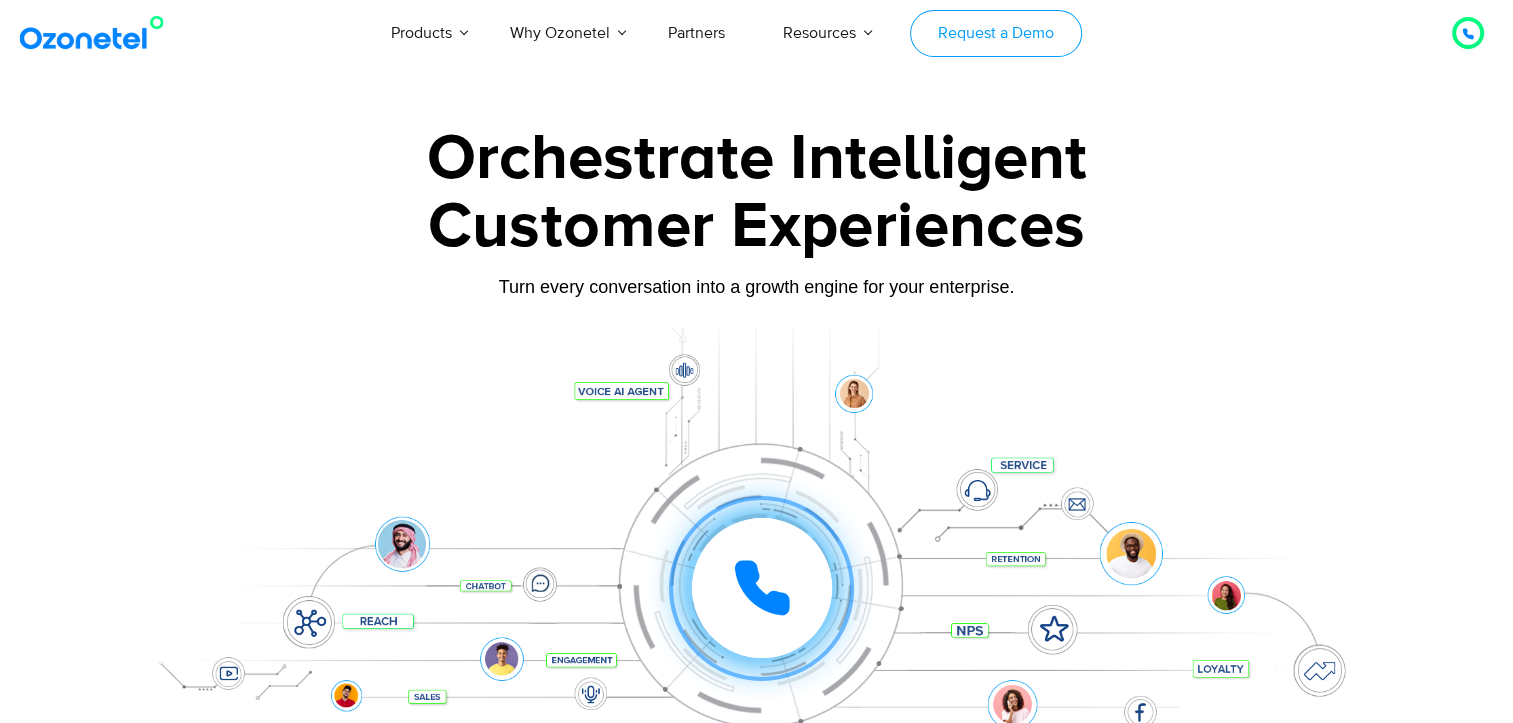 click on "Request a Demo" at bounding box center (995, 33) 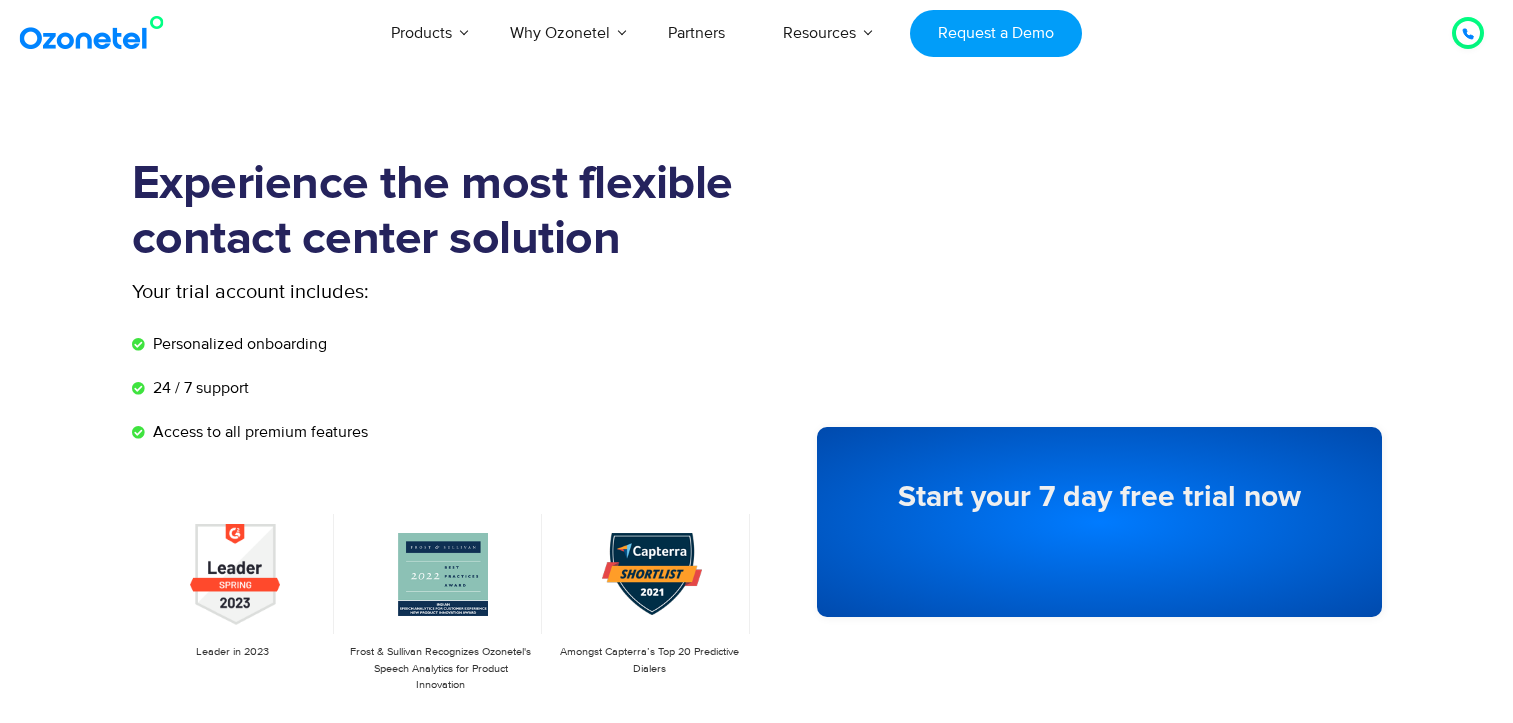 scroll, scrollTop: 0, scrollLeft: 0, axis: both 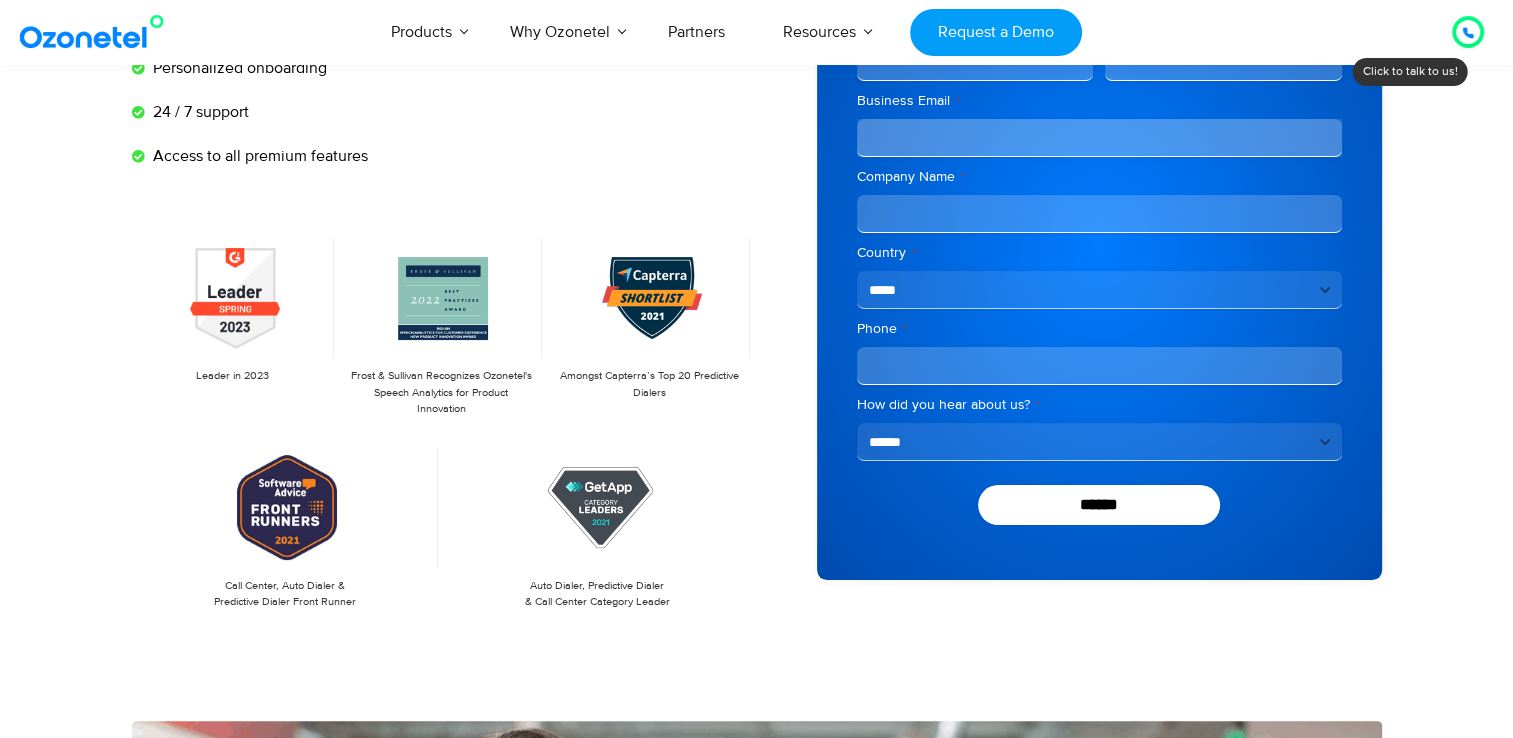 click on "**********" at bounding box center [1099, 442] 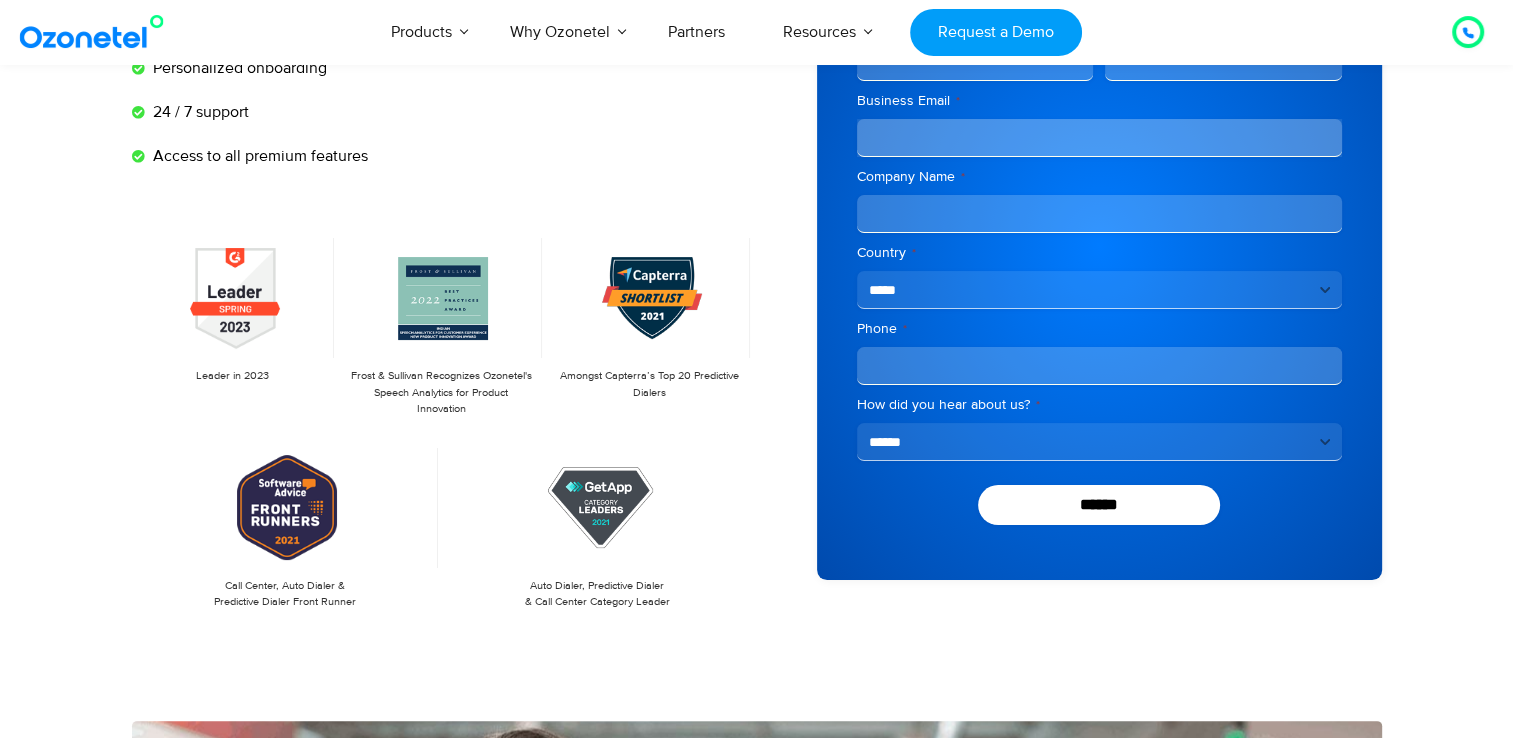 click on "**********" at bounding box center (1069, 245) 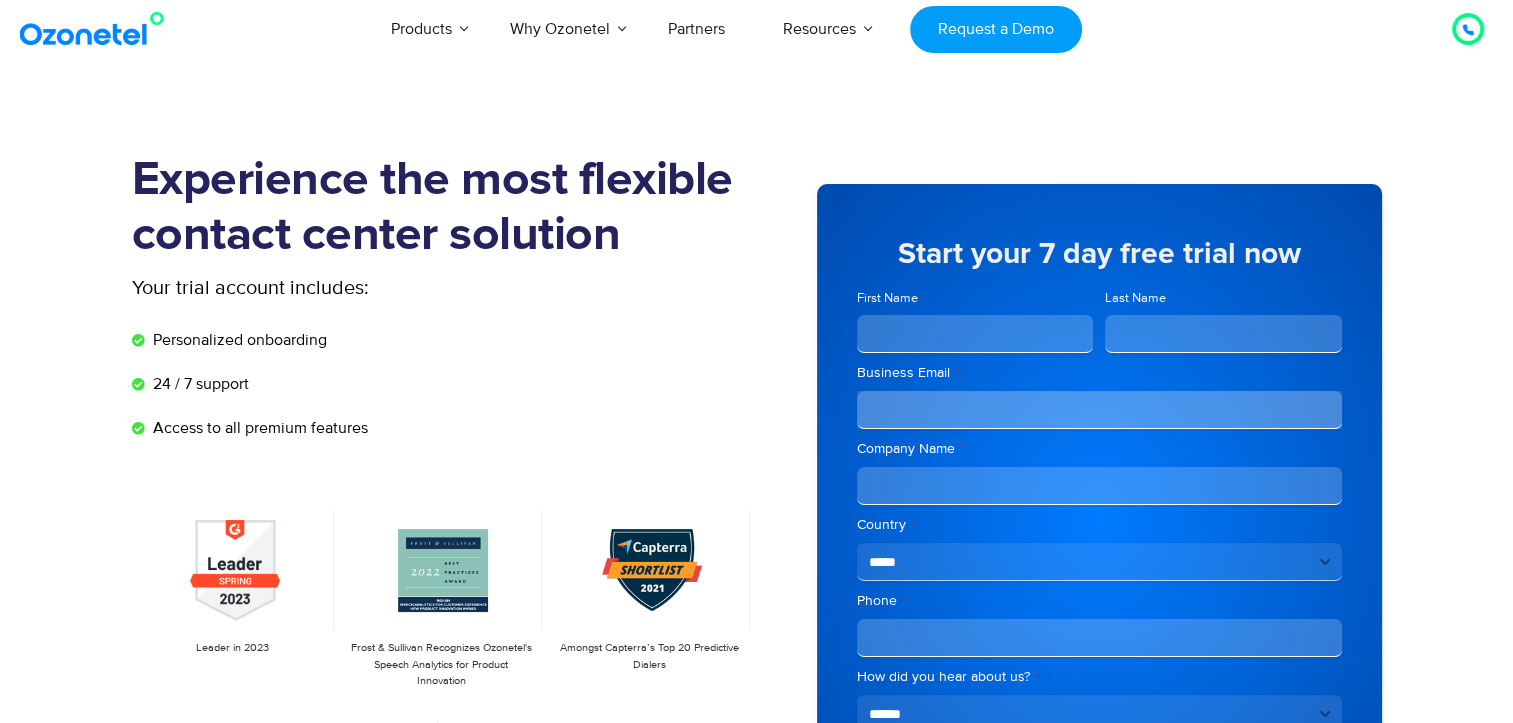 scroll, scrollTop: 0, scrollLeft: 0, axis: both 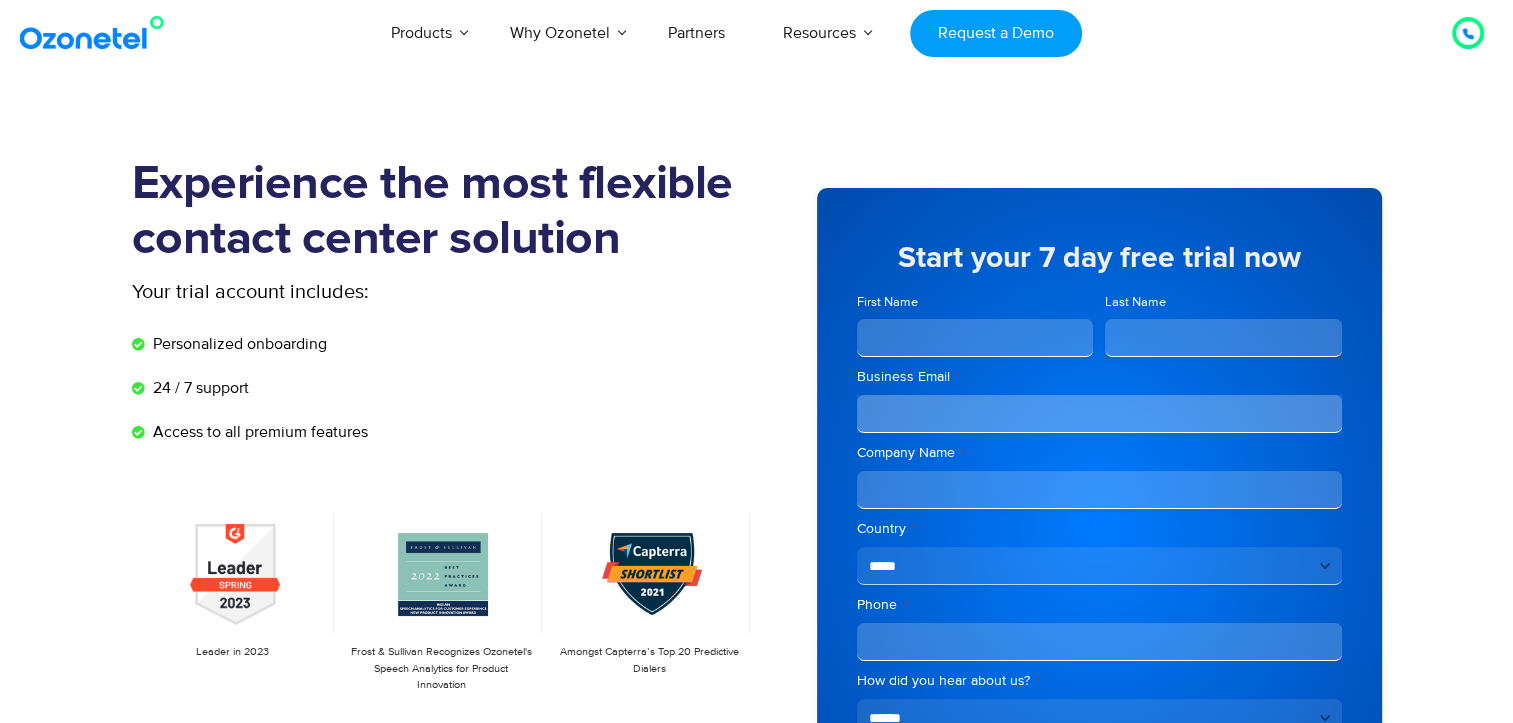 click on "First Name" at bounding box center (975, 338) 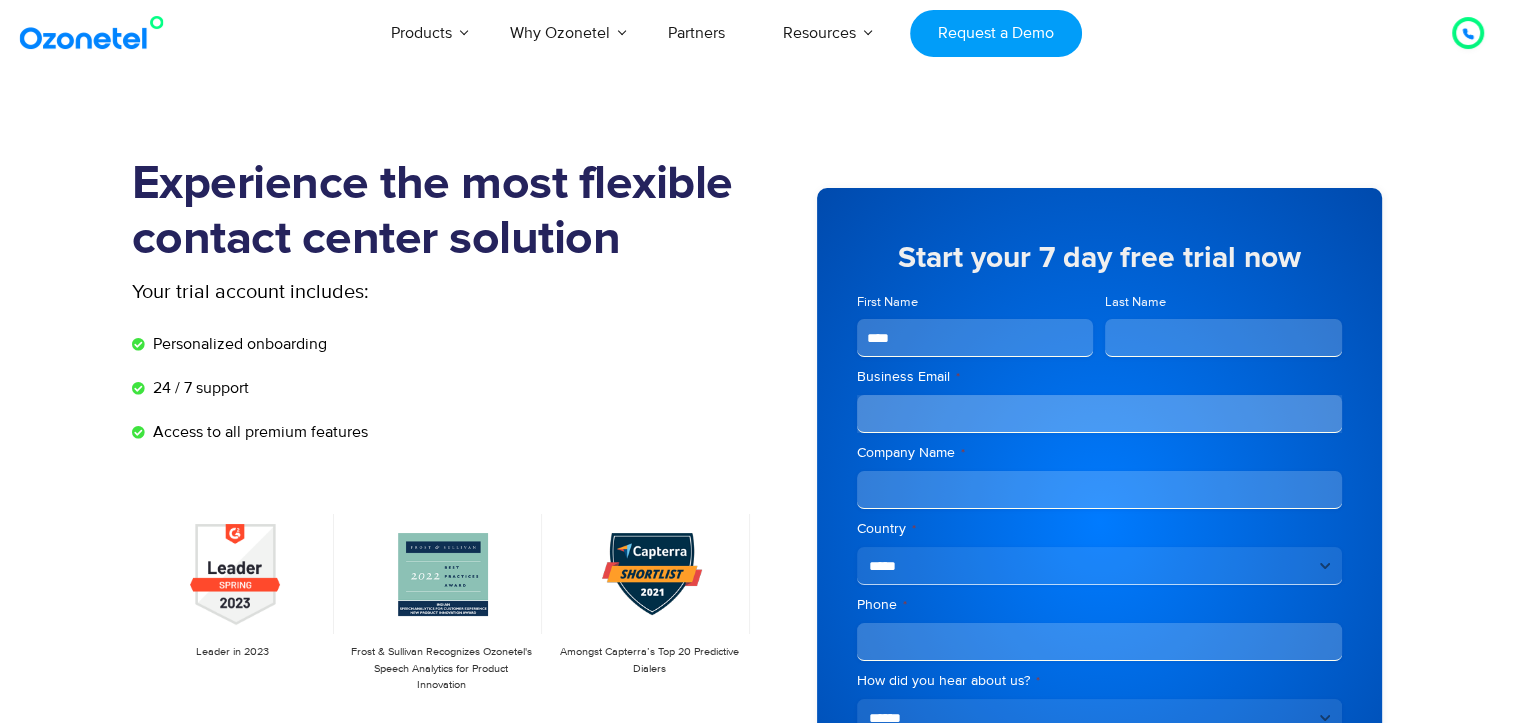 type on "*********" 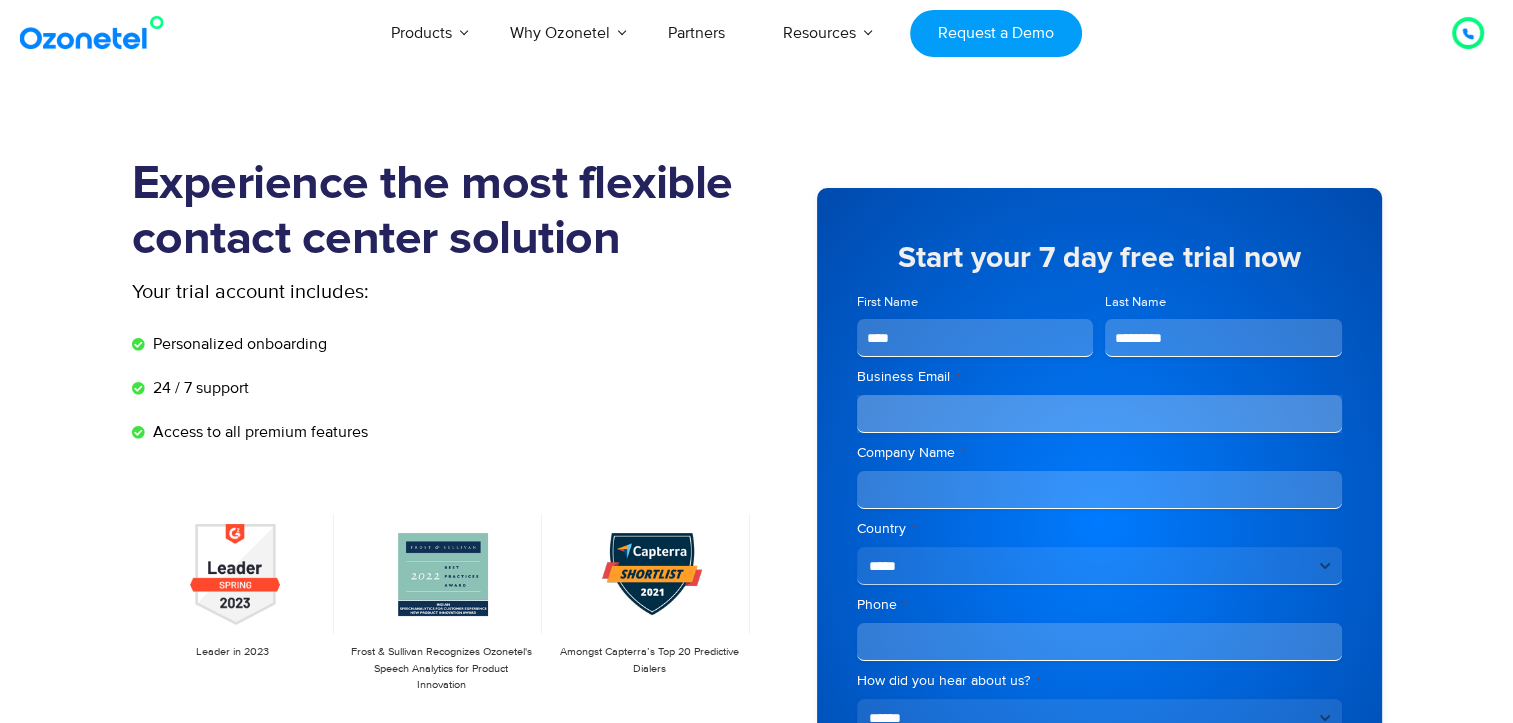 type on "**********" 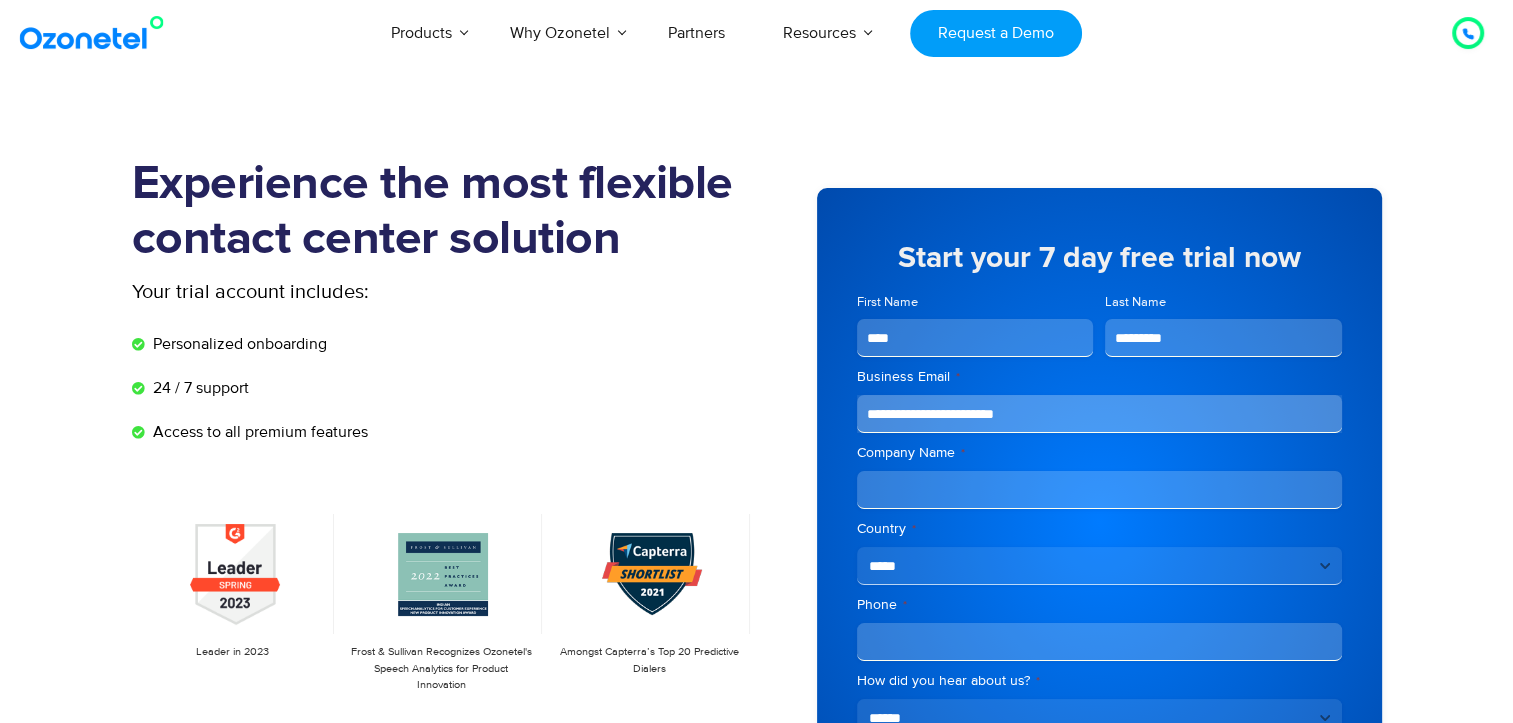 type on "**********" 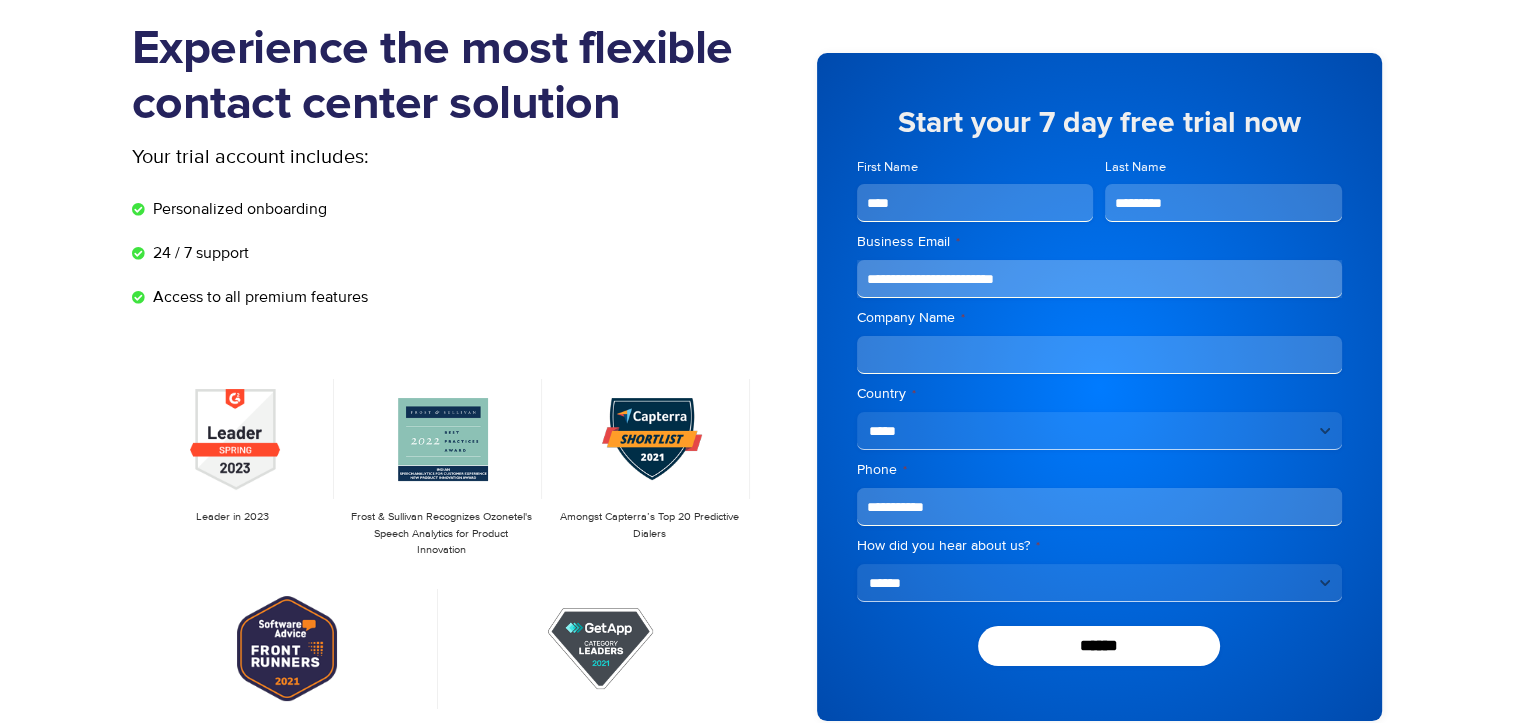 scroll, scrollTop: 136, scrollLeft: 0, axis: vertical 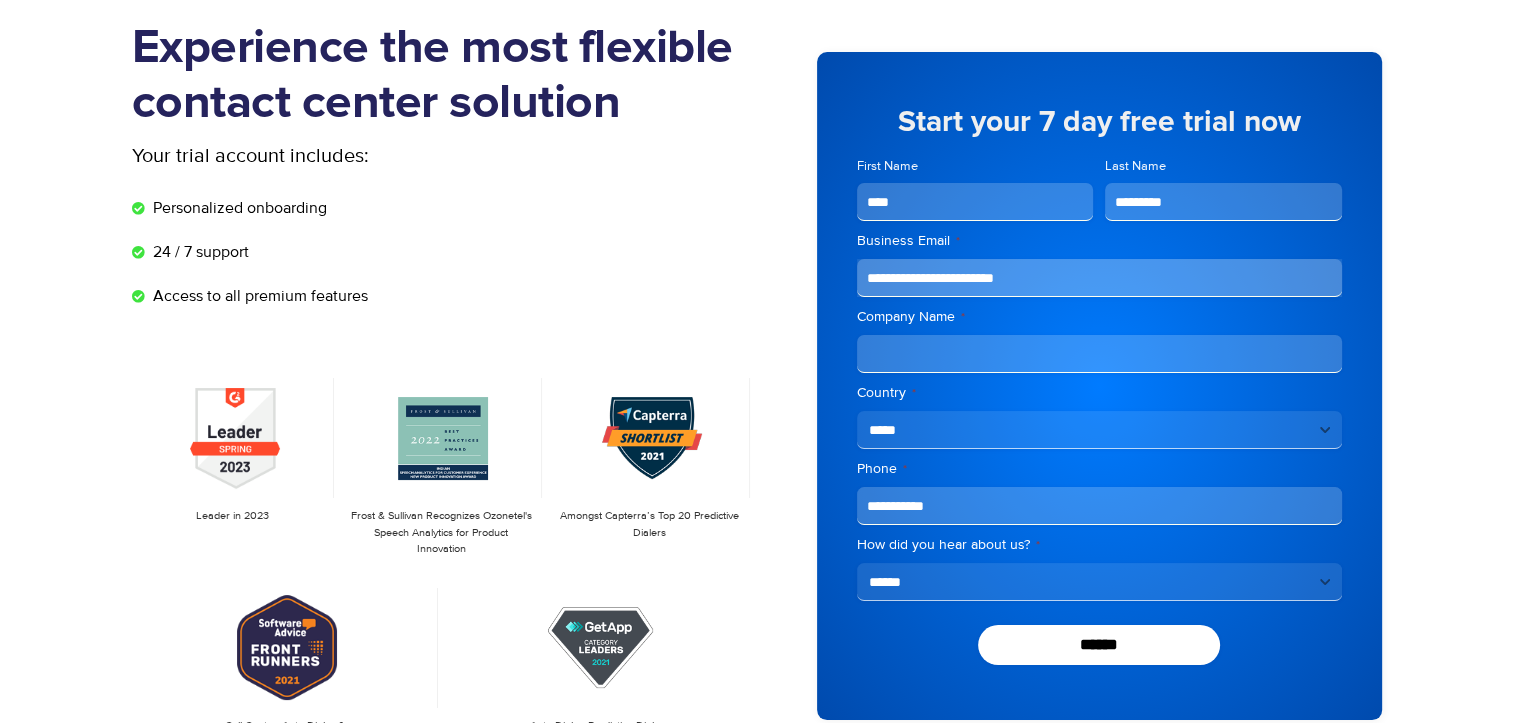 click on "Company Name *" at bounding box center [1099, 354] 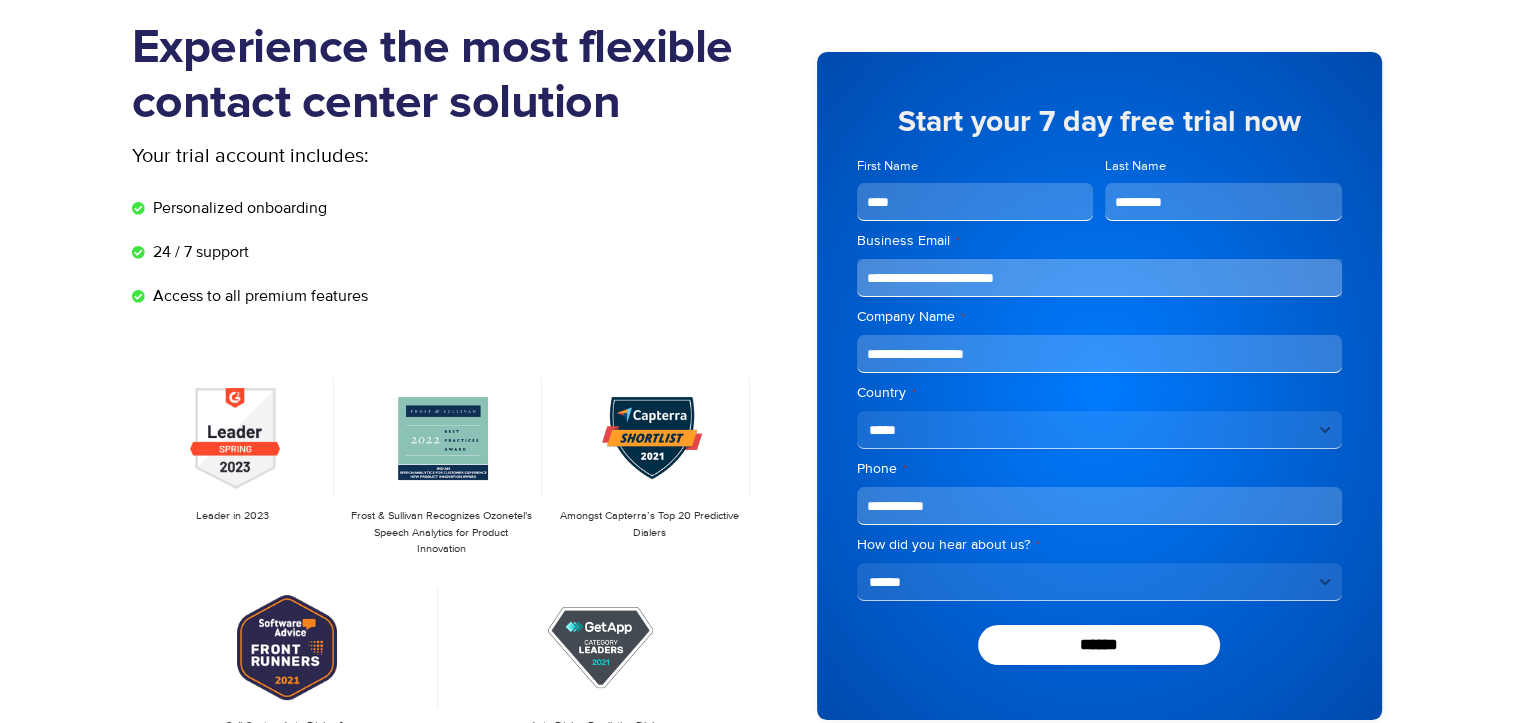 paste on "**********" 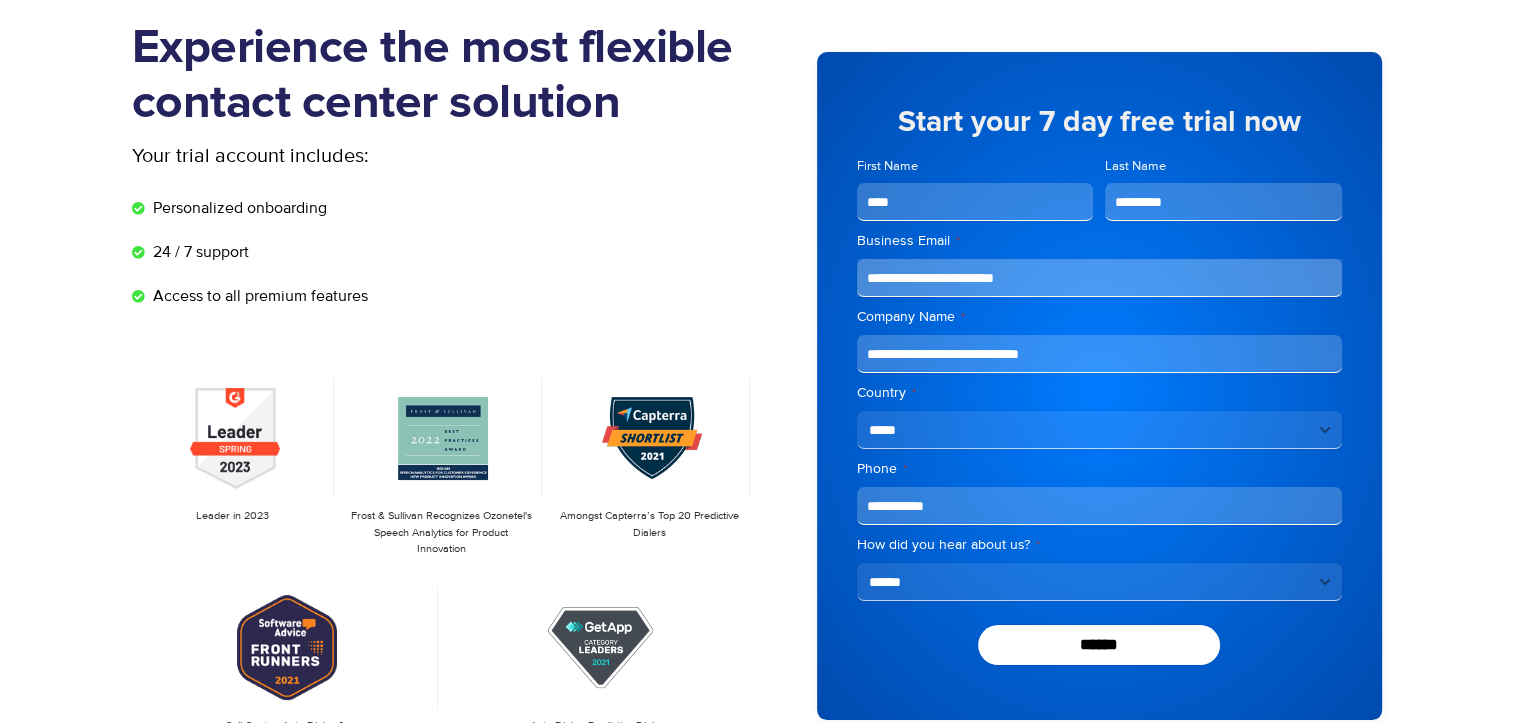 type on "**********" 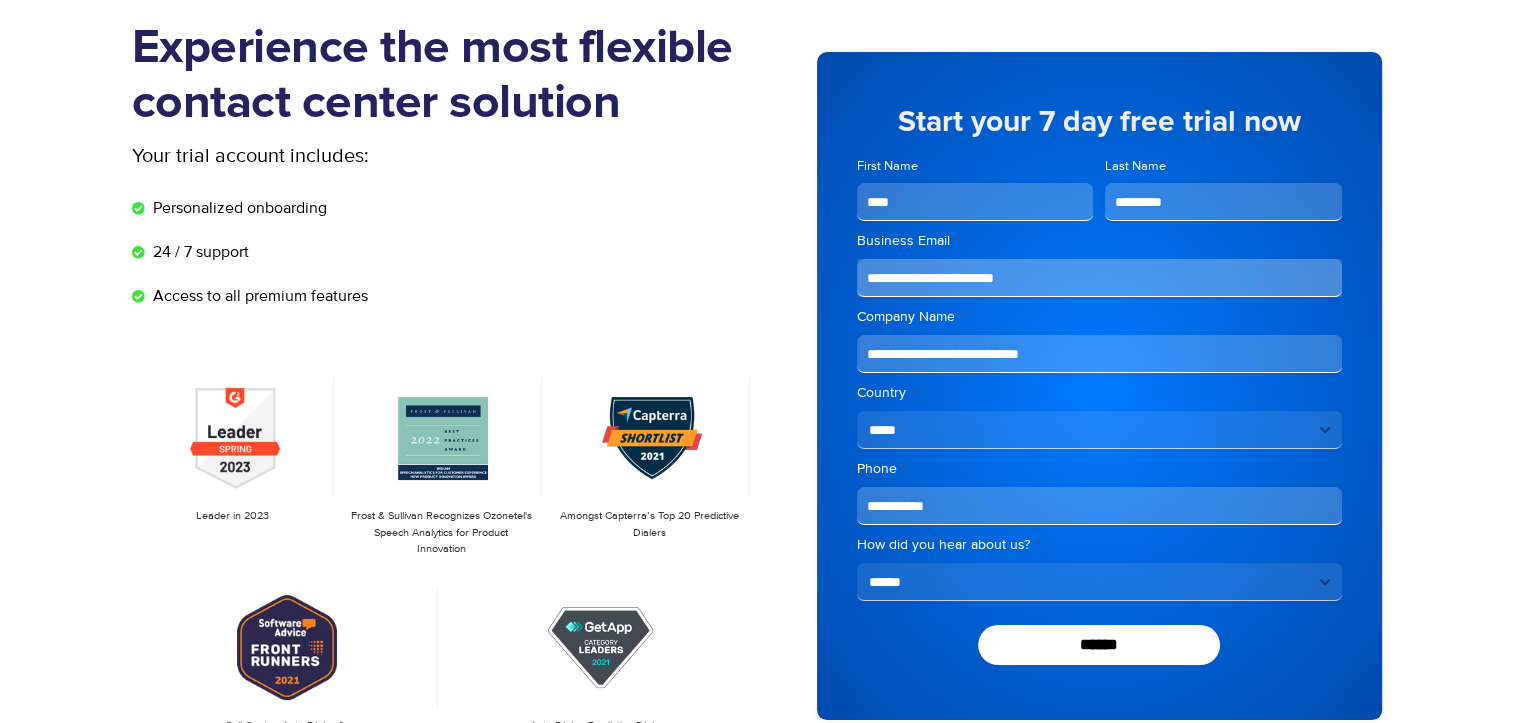 select on "**********" 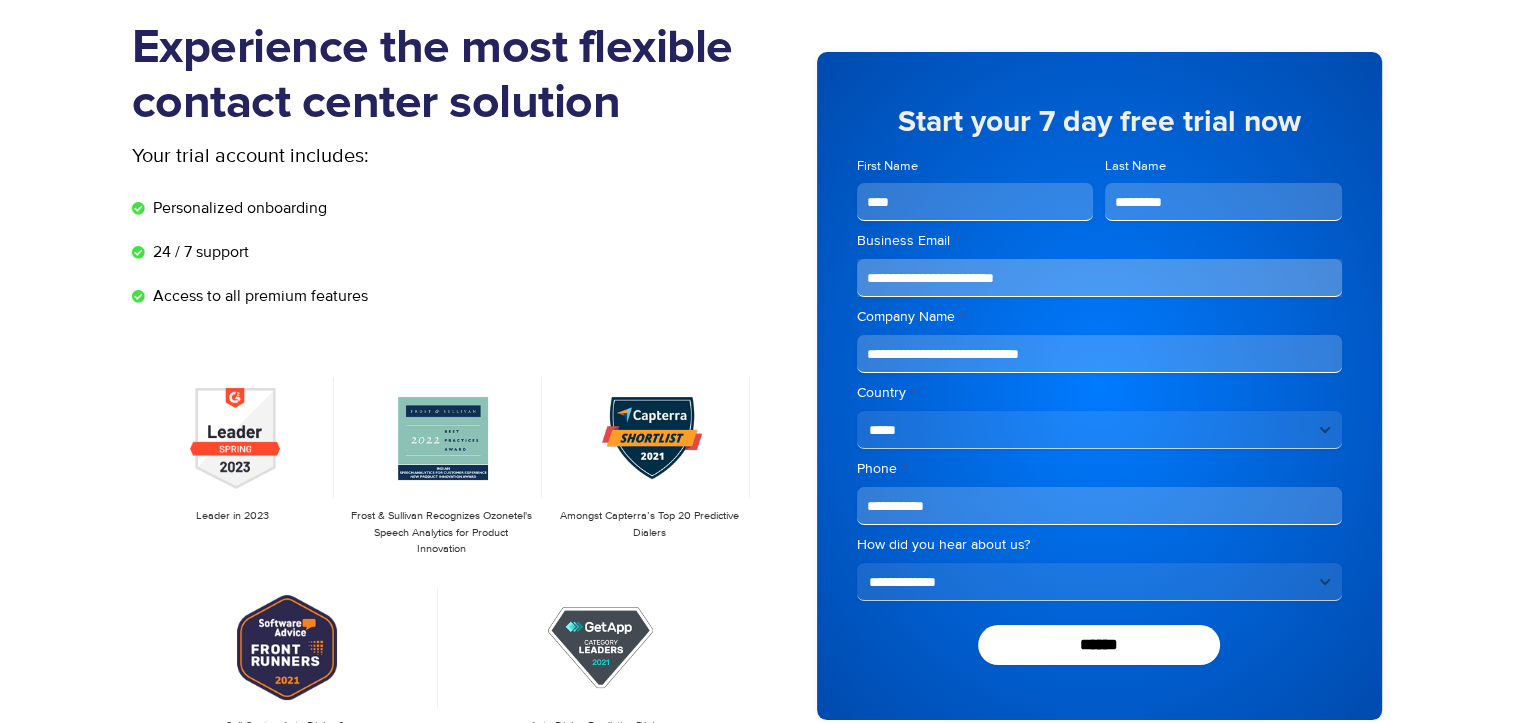 click on "**********" at bounding box center (1099, 582) 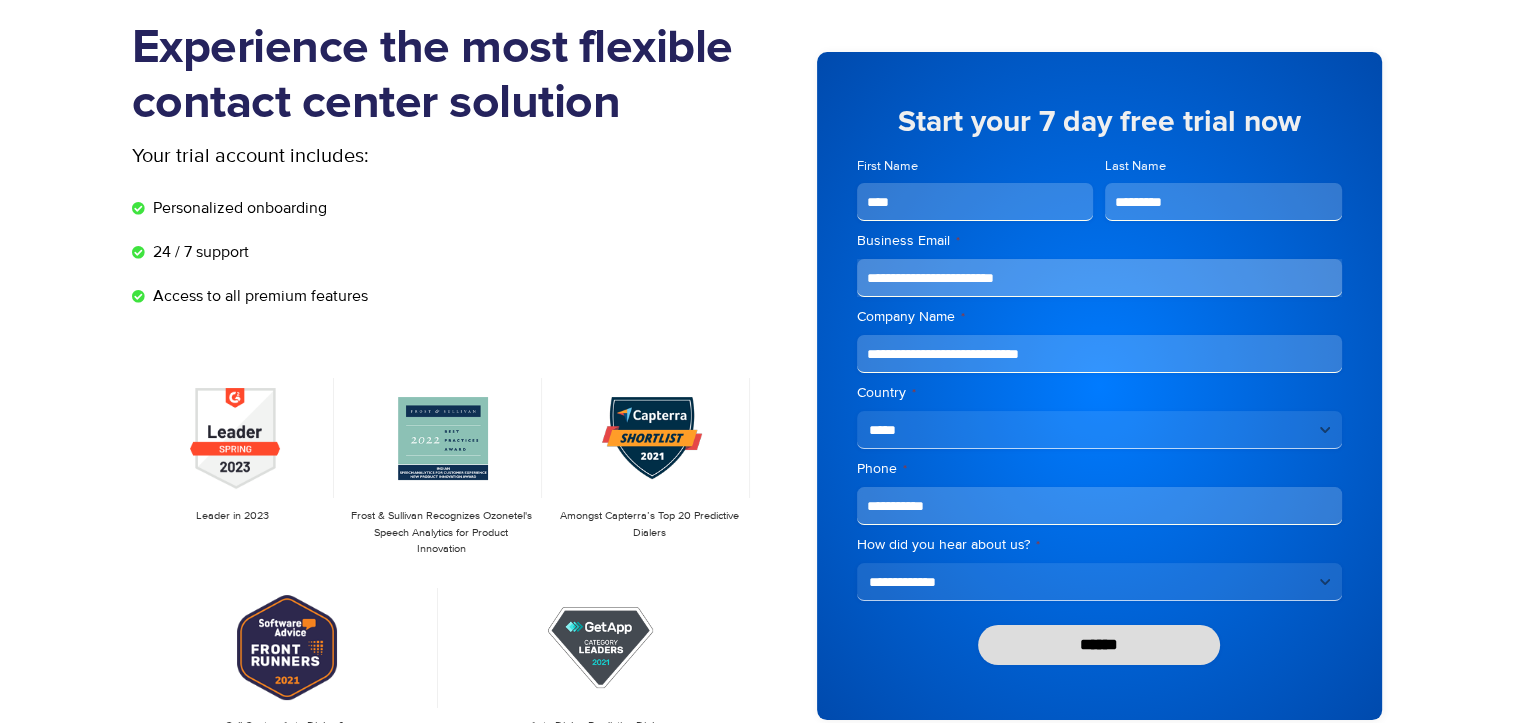 click on "******" at bounding box center [1099, 645] 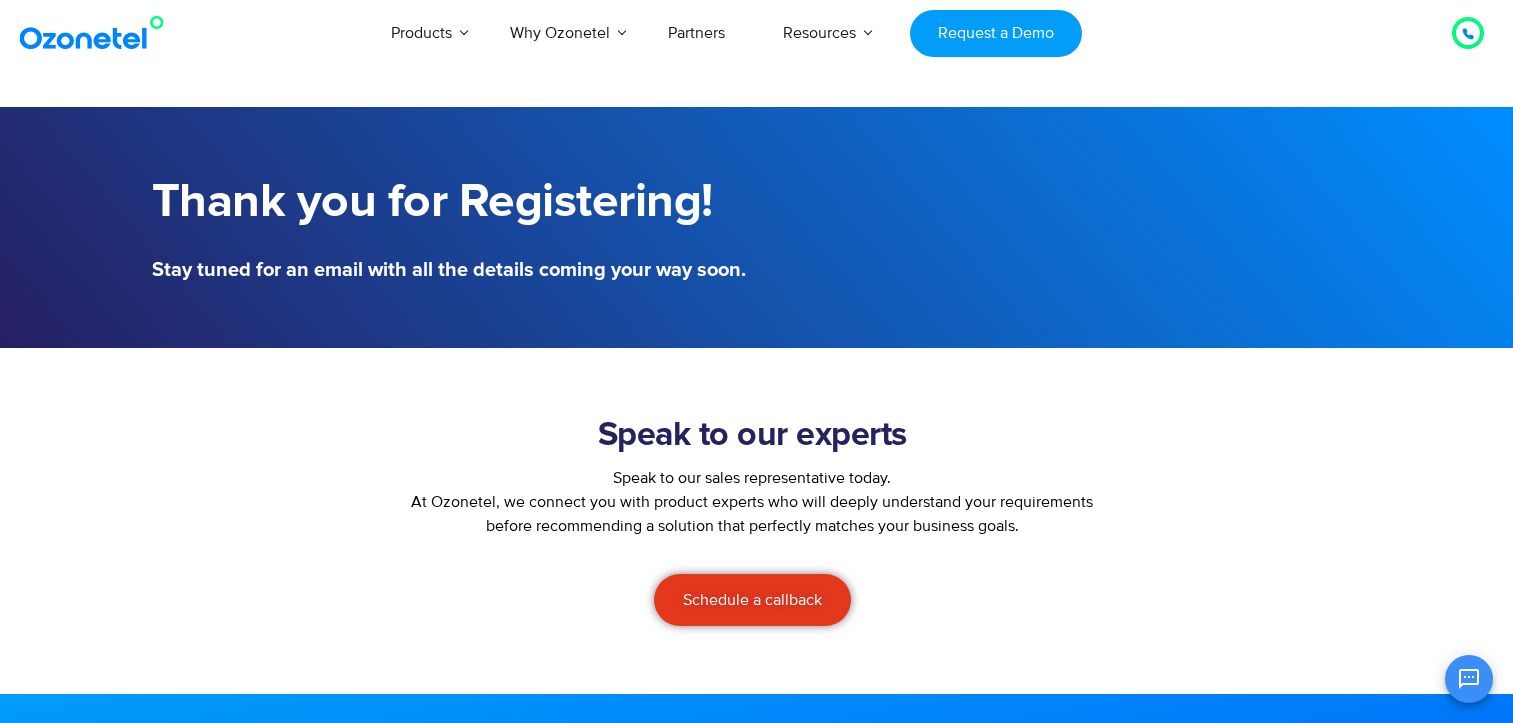 scroll, scrollTop: 0, scrollLeft: 0, axis: both 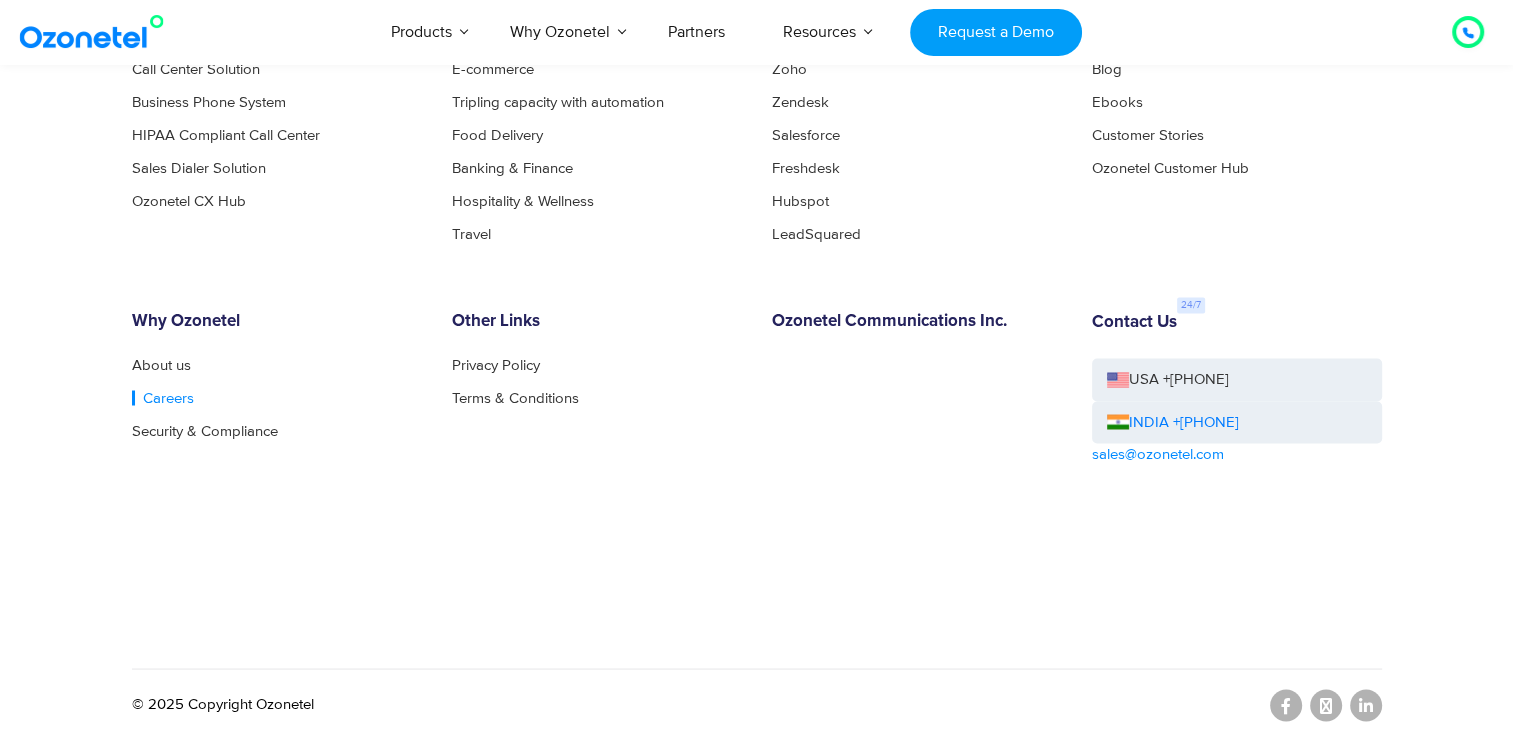 click on "Careers" at bounding box center (163, 397) 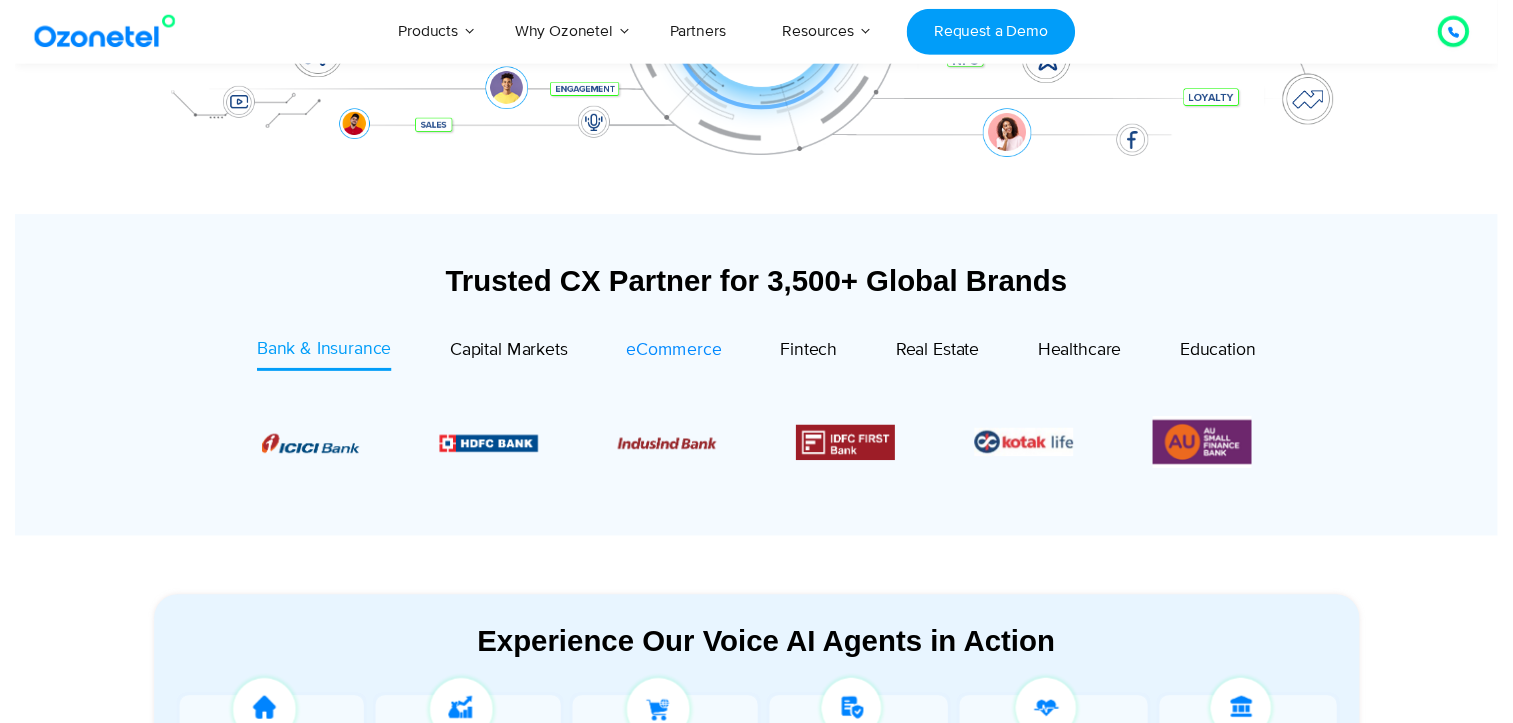 scroll, scrollTop: 0, scrollLeft: 0, axis: both 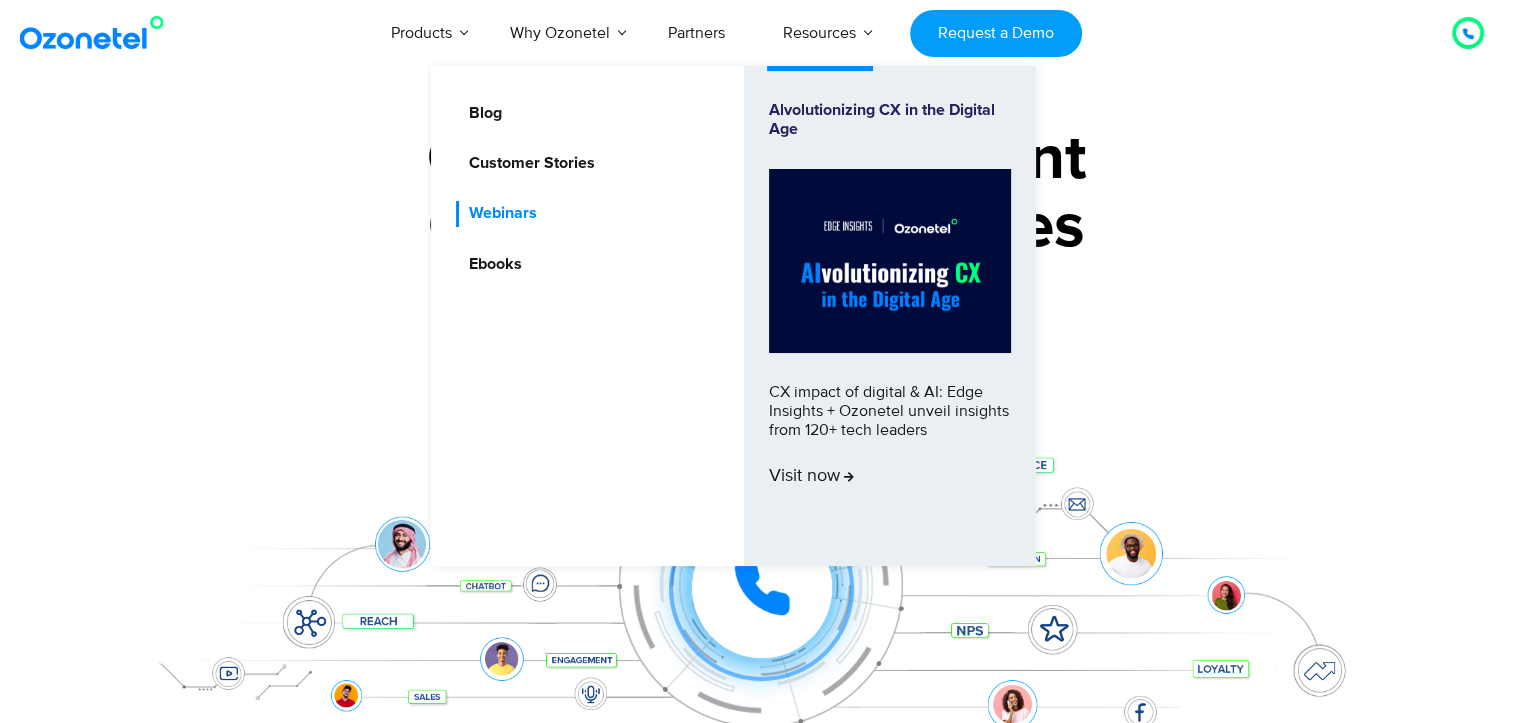 click on "Webinars" at bounding box center [498, 213] 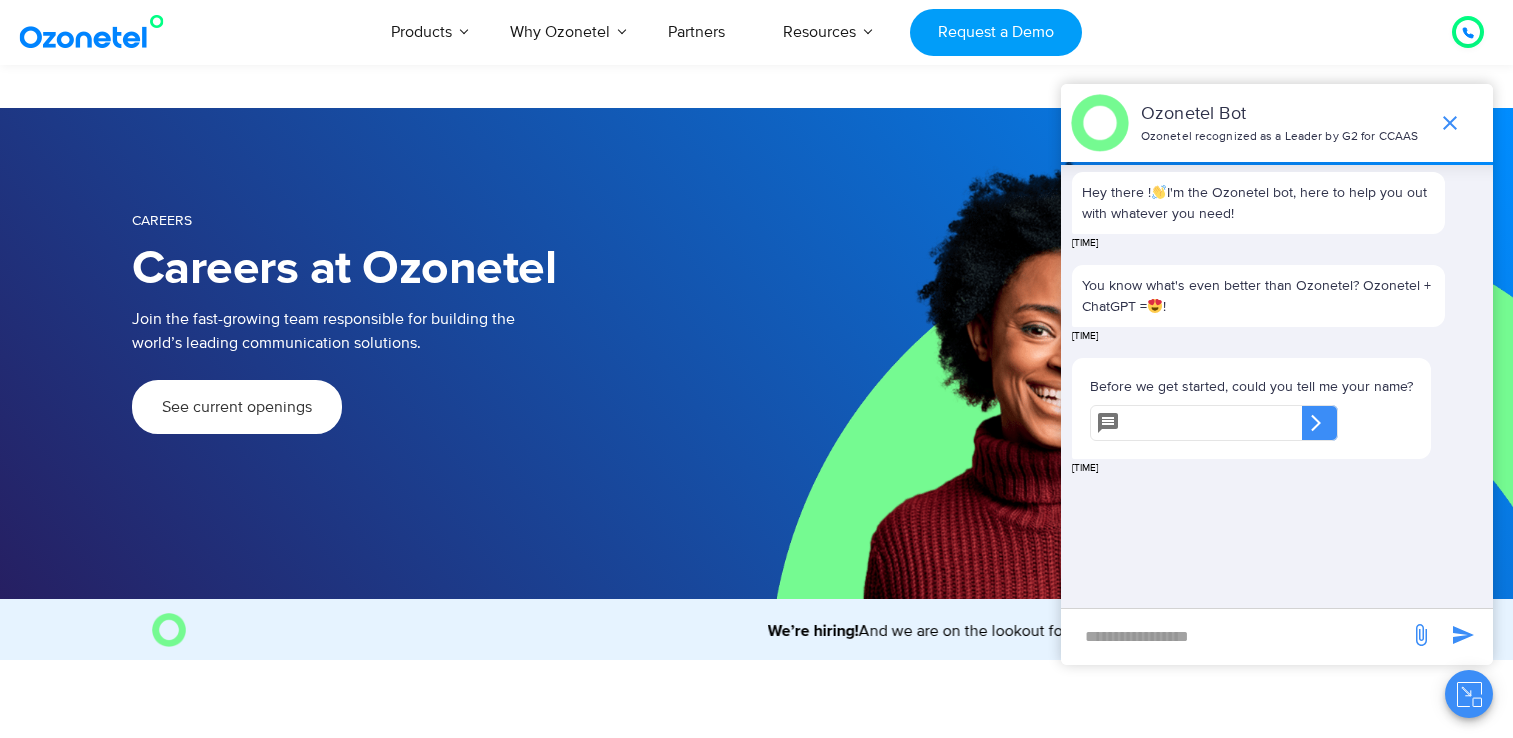 scroll, scrollTop: 596, scrollLeft: 0, axis: vertical 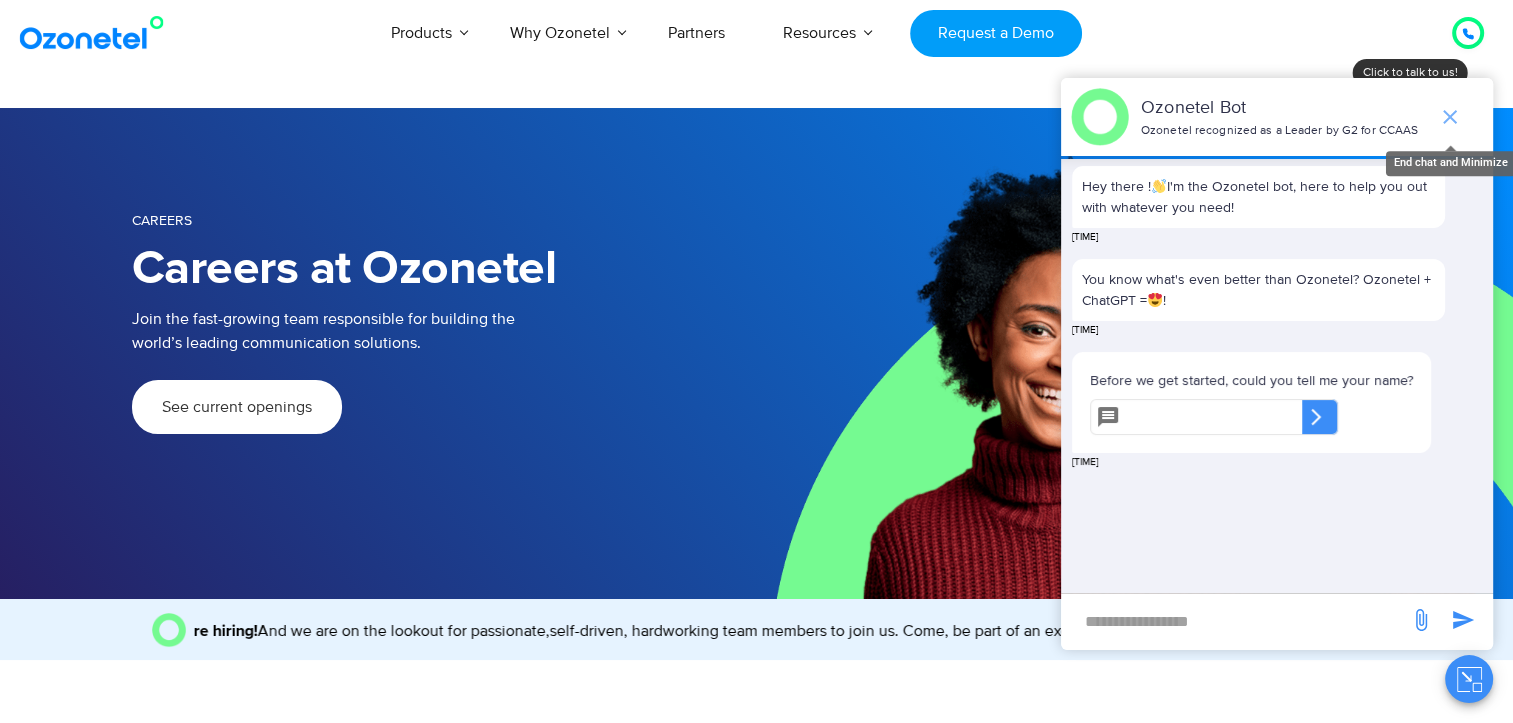 click at bounding box center [1450, 117] 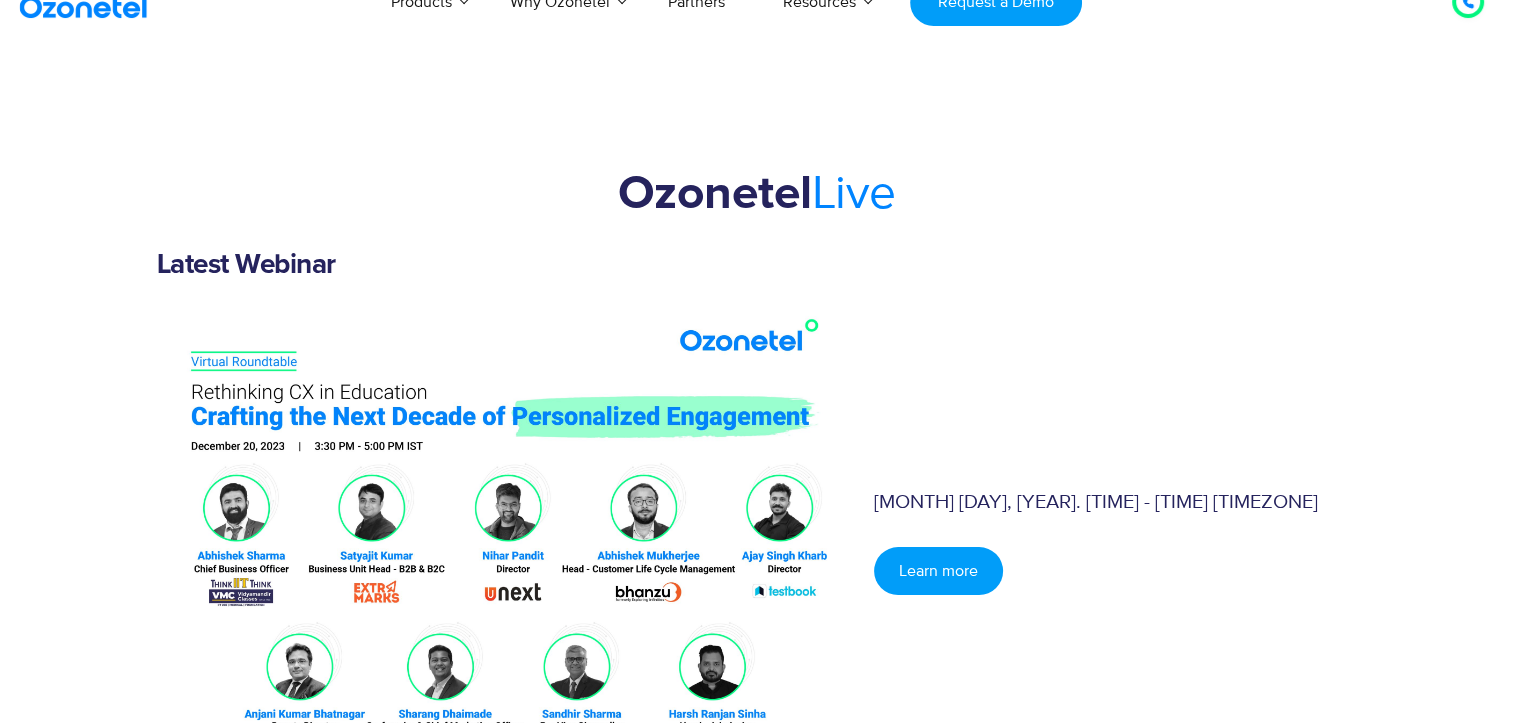 scroll, scrollTop: 0, scrollLeft: 0, axis: both 